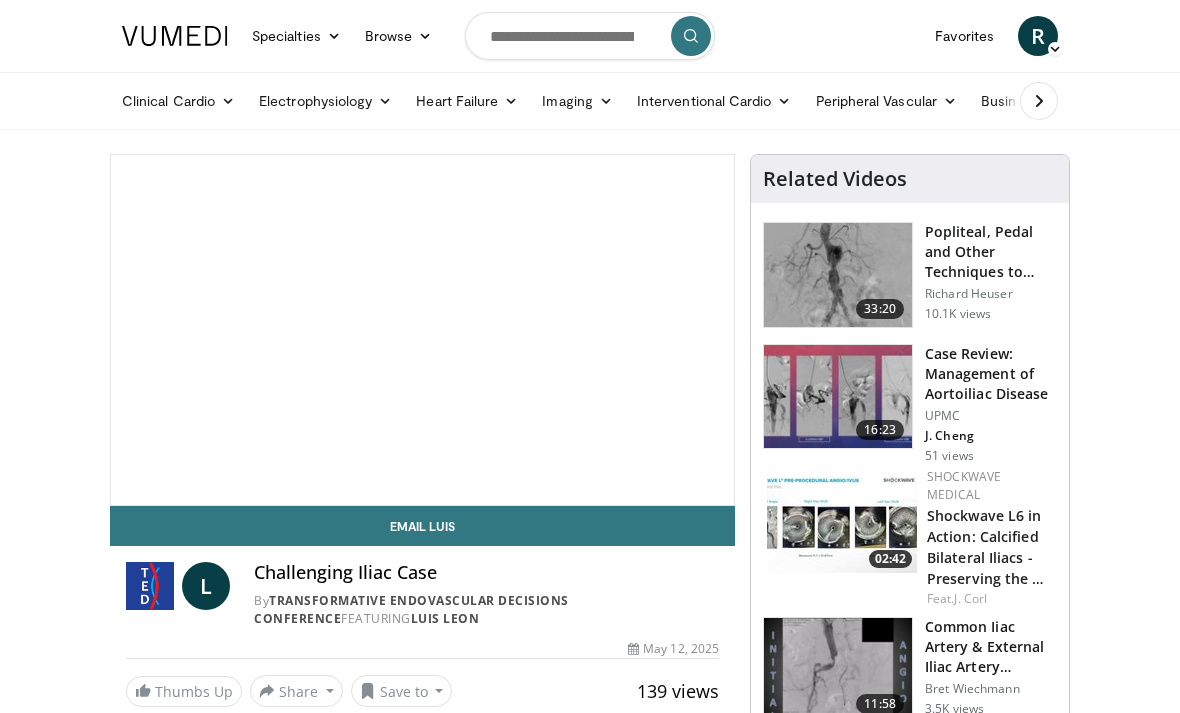 scroll, scrollTop: 0, scrollLeft: 0, axis: both 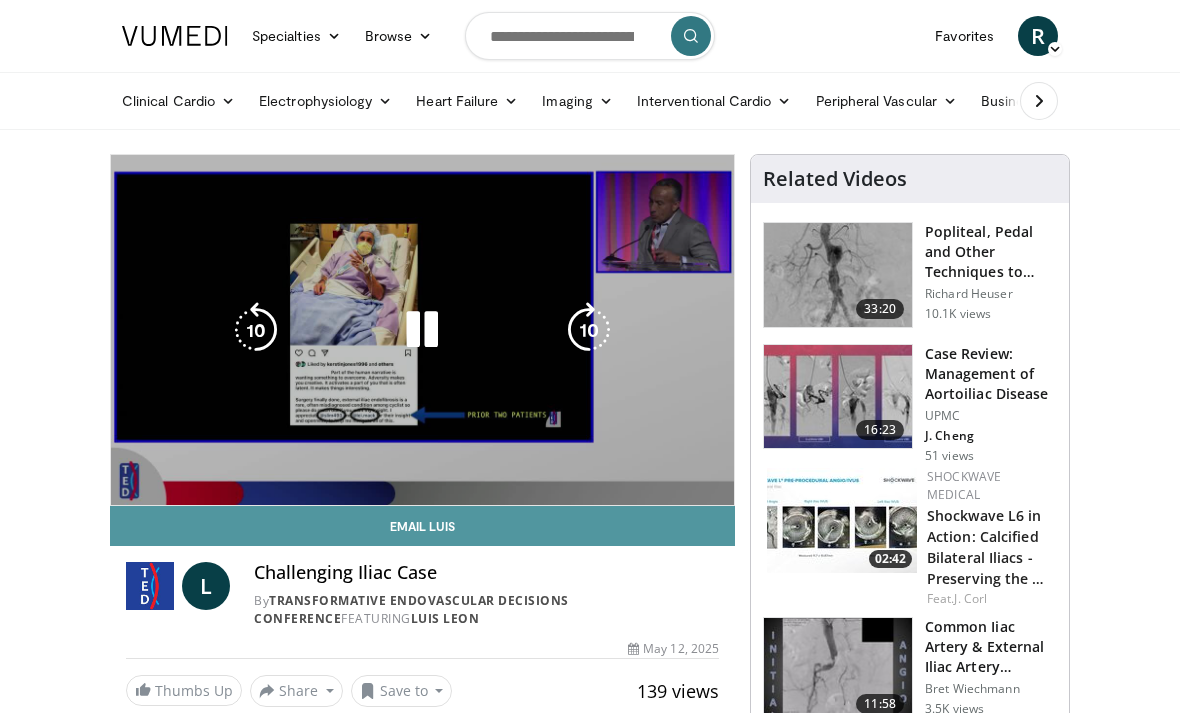 click on "Email
Luis" at bounding box center [422, 526] 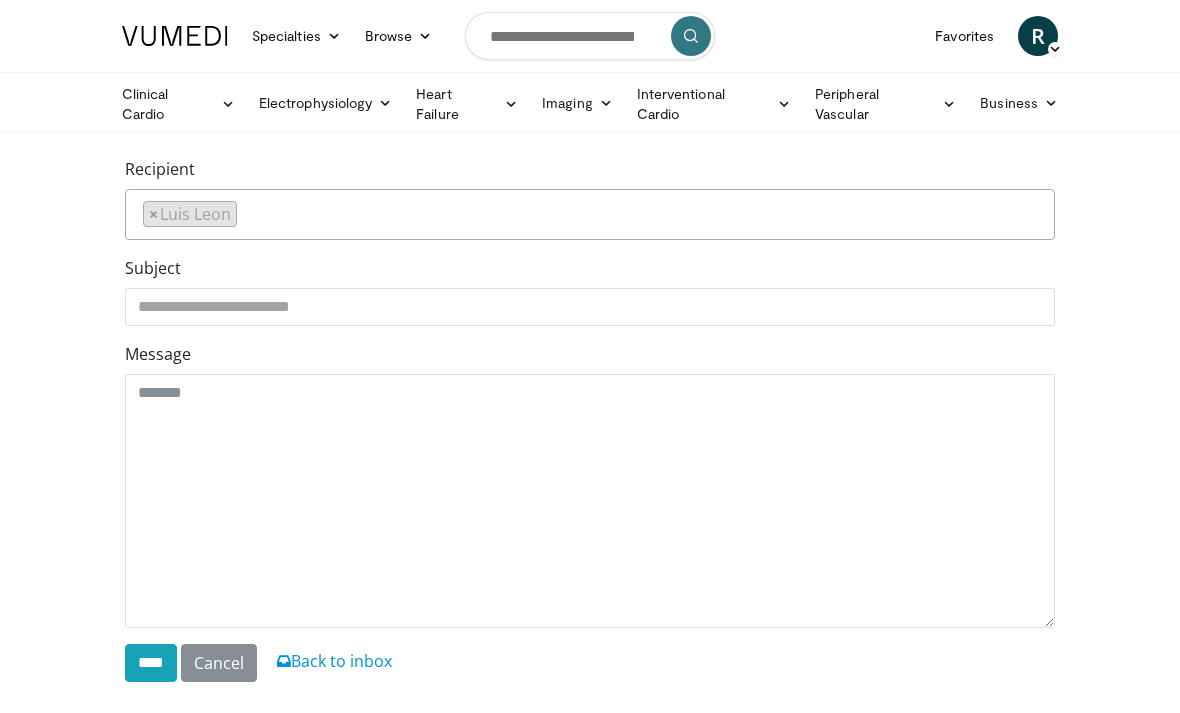 scroll, scrollTop: 0, scrollLeft: 0, axis: both 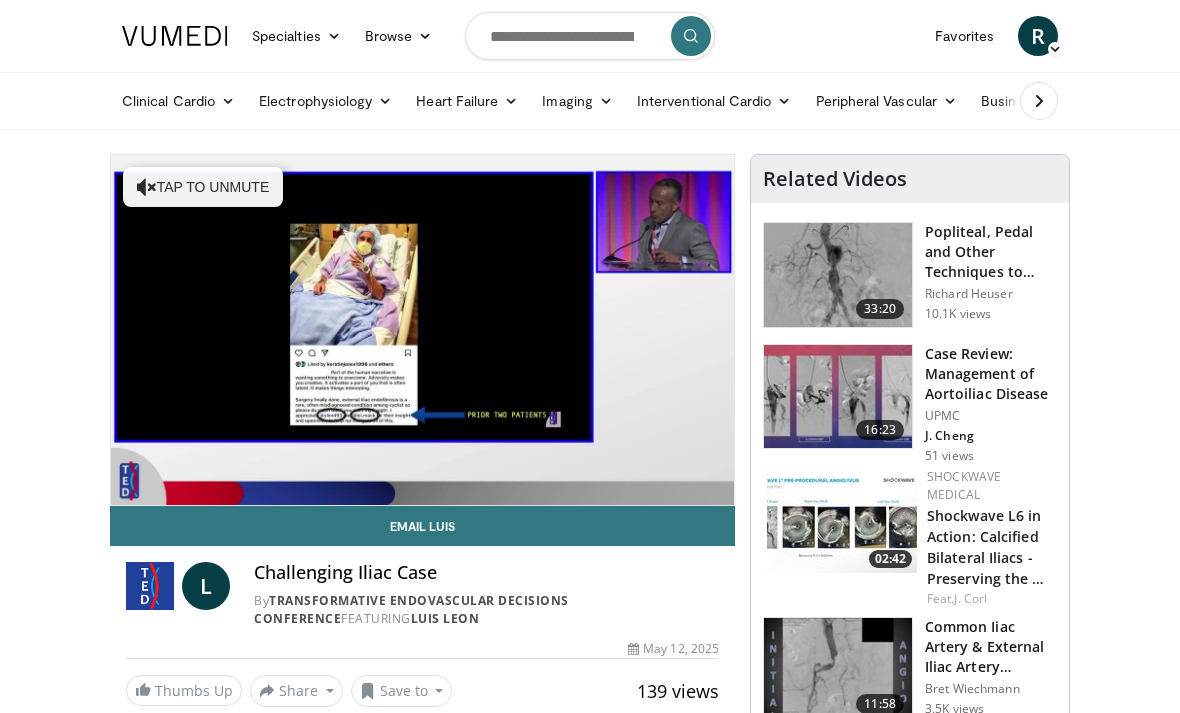 click on "Challenging Iliac Case" at bounding box center (486, 573) 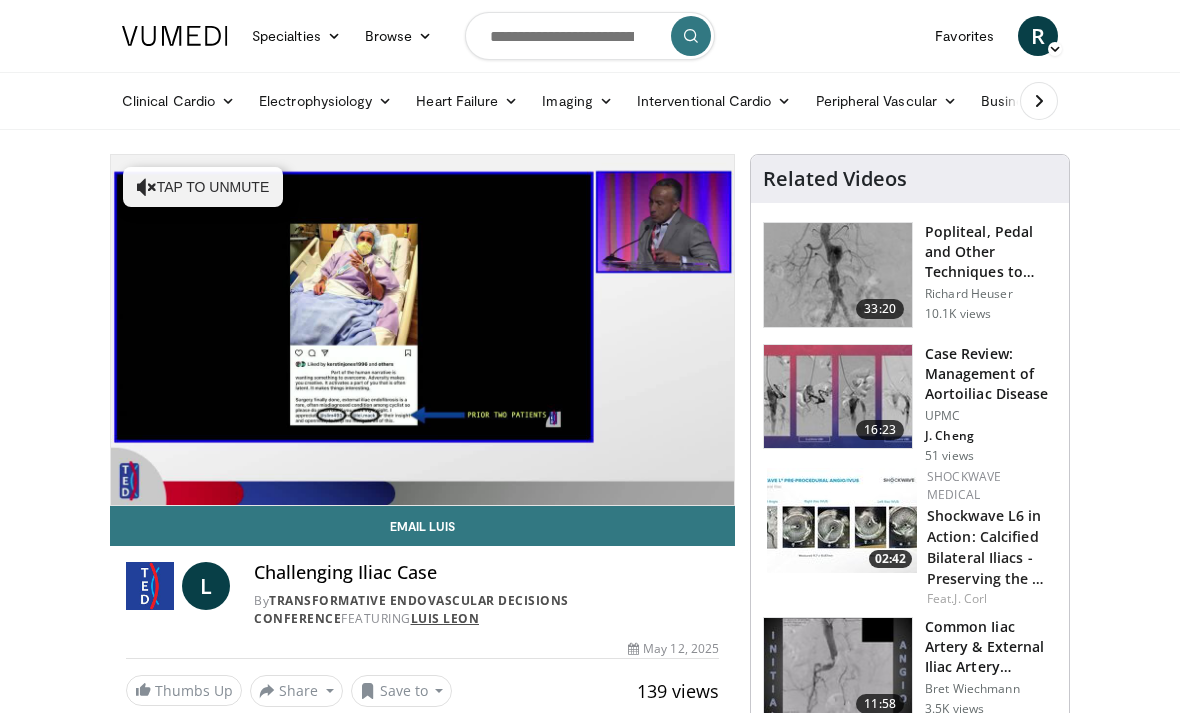 click on "Luis Leon" at bounding box center [445, 618] 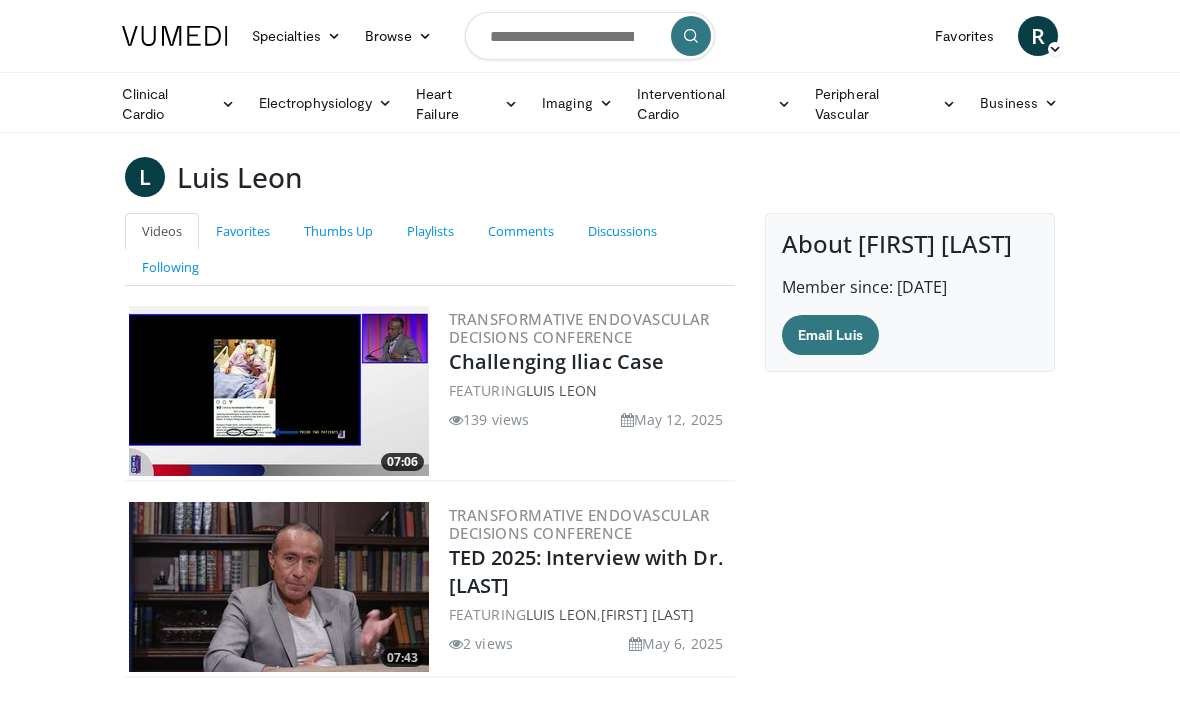 scroll, scrollTop: 0, scrollLeft: 0, axis: both 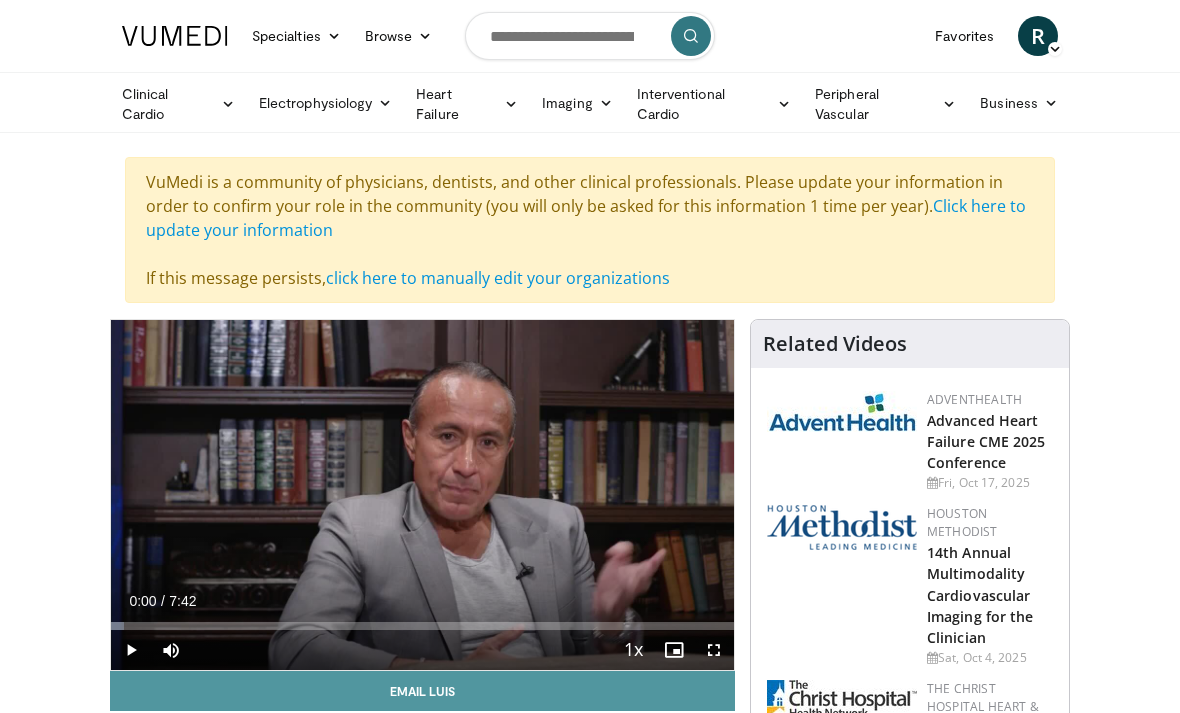 click on "Email
Luis" at bounding box center (422, 691) 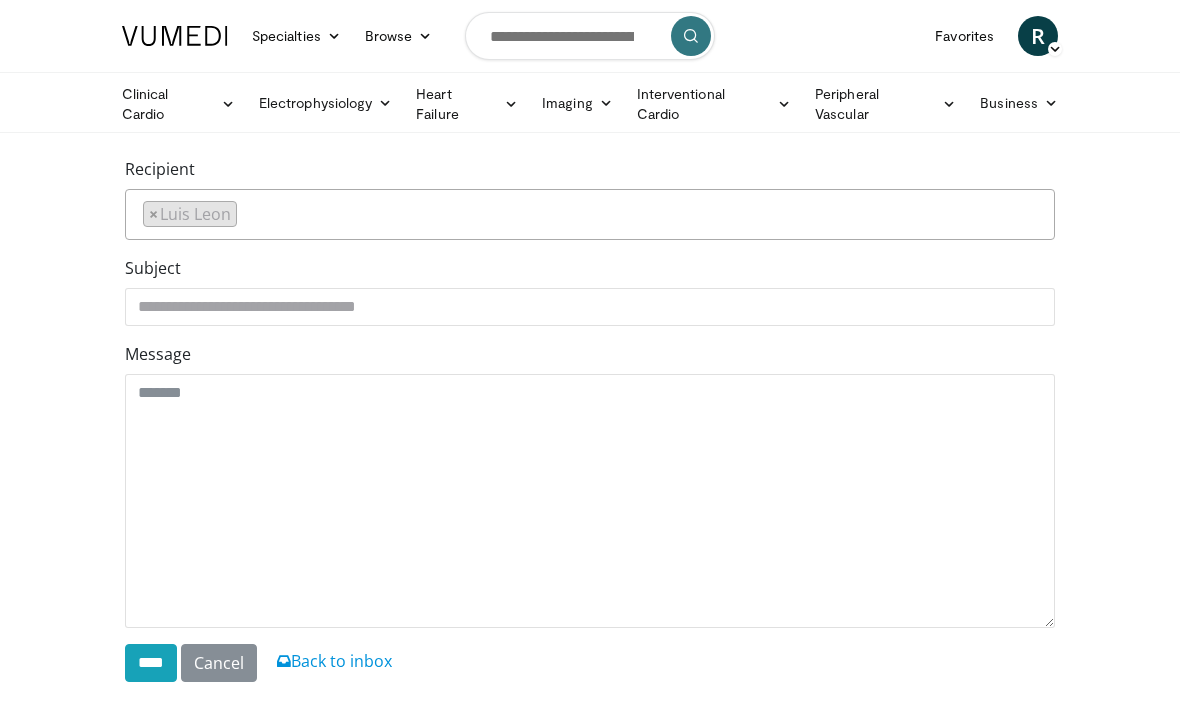 scroll, scrollTop: 0, scrollLeft: 0, axis: both 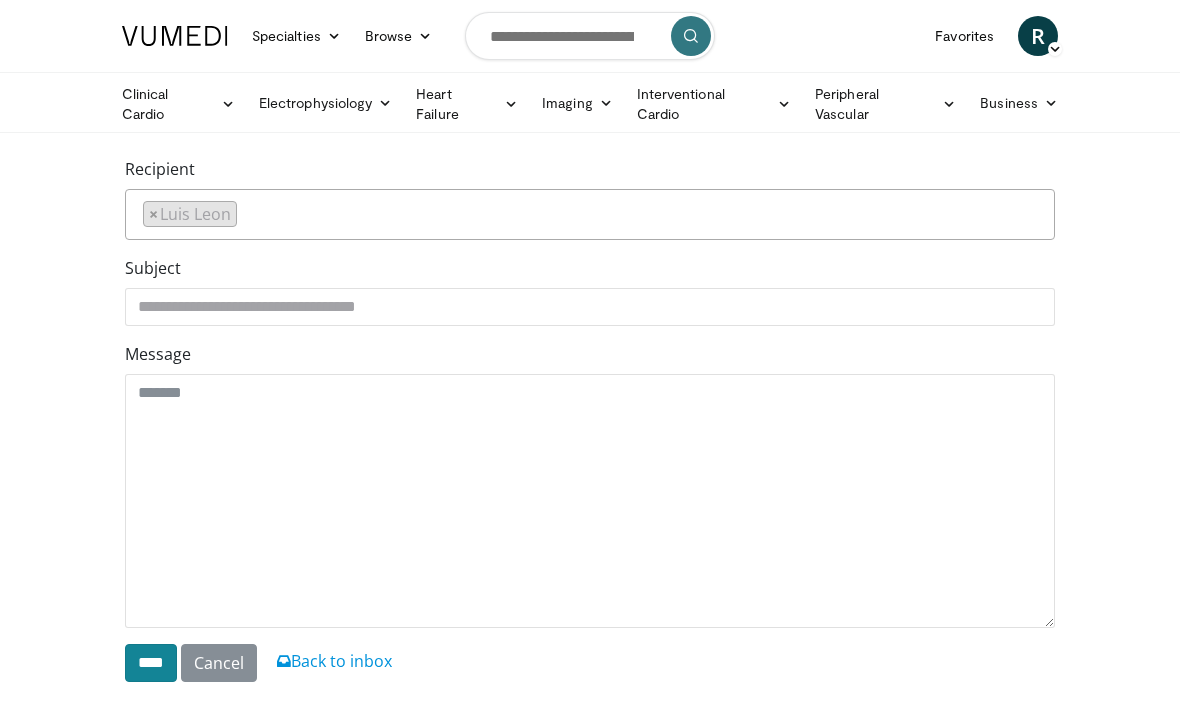 click on "****" at bounding box center [151, 663] 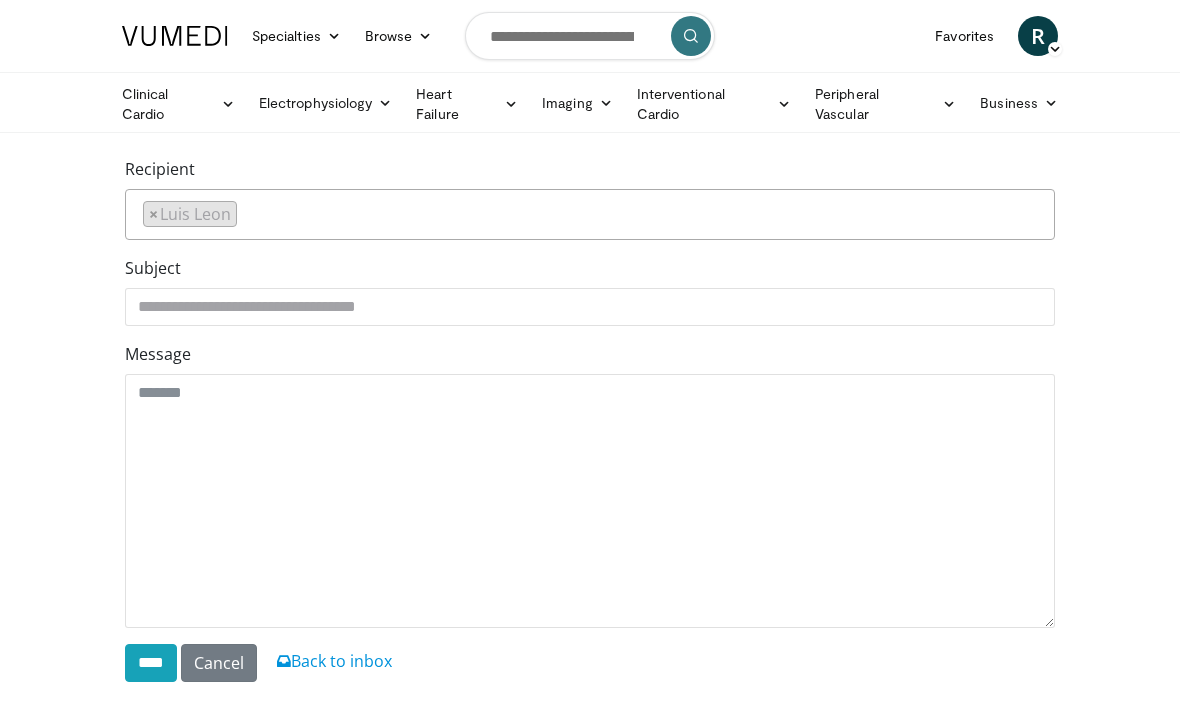 click on "Cancel" at bounding box center [219, 663] 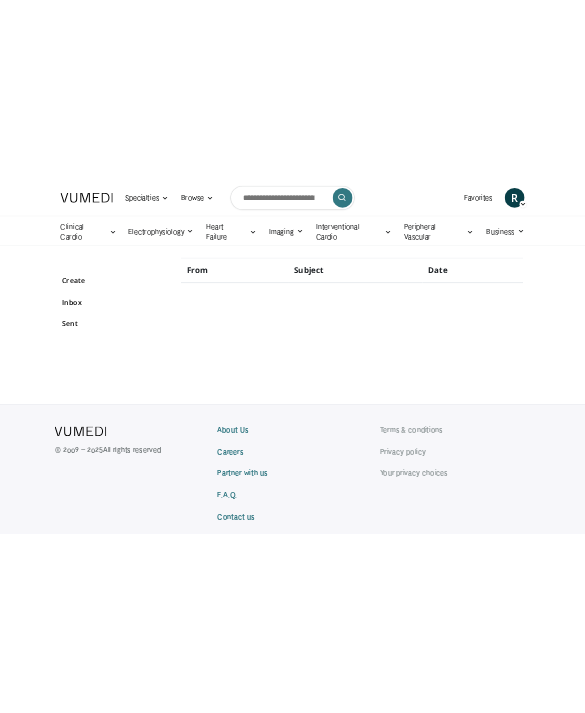 scroll, scrollTop: 0, scrollLeft: 0, axis: both 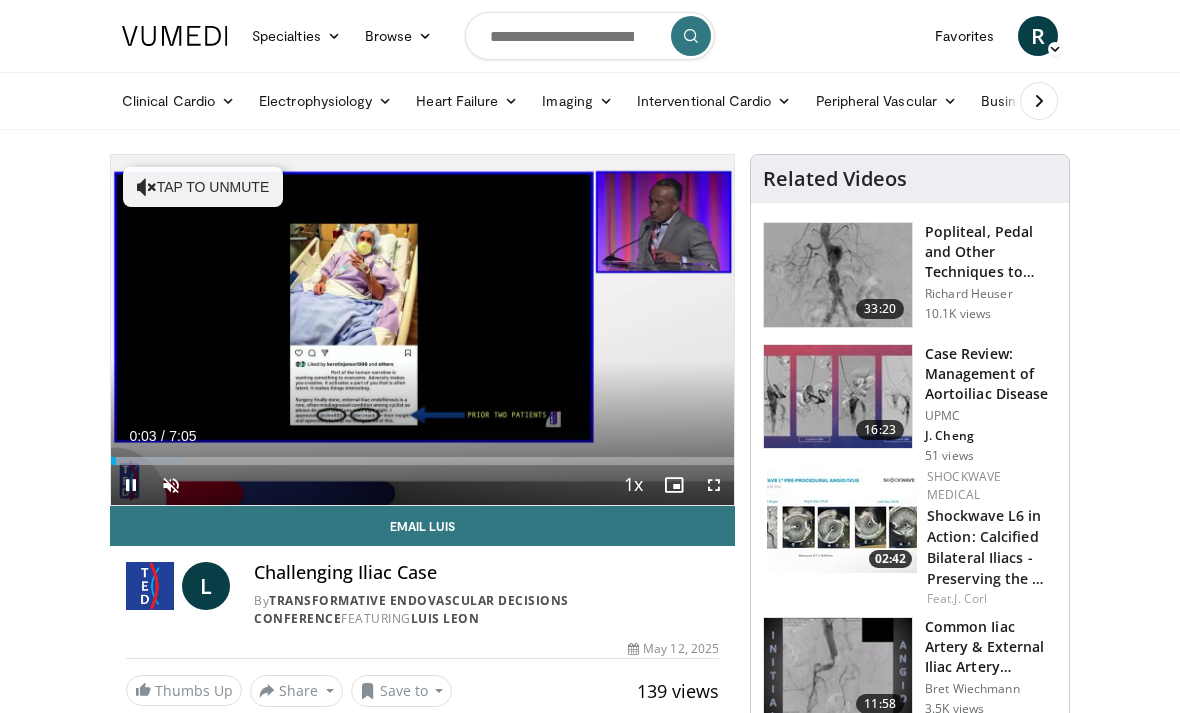 click on "Specialties
Adult & Family Medicine
Allergy, Asthma, Immunology
Anesthesiology
Cardiology
Dental
Dermatology
Endocrinology
Gastroenterology & Hepatology
General Surgery
Hematology & Oncology
Infectious Disease
Nephrology
Neurology
Neurosurgery
Obstetrics & Gynecology
Ophthalmology
Oral Maxillofacial
Orthopaedics
Otolaryngology
Pediatrics
Plastic Surgery
Podiatry
Psychiatry
Pulmonology
Radiation Oncology
Radiology
Rheumatology
Urology" at bounding box center (590, 1804) 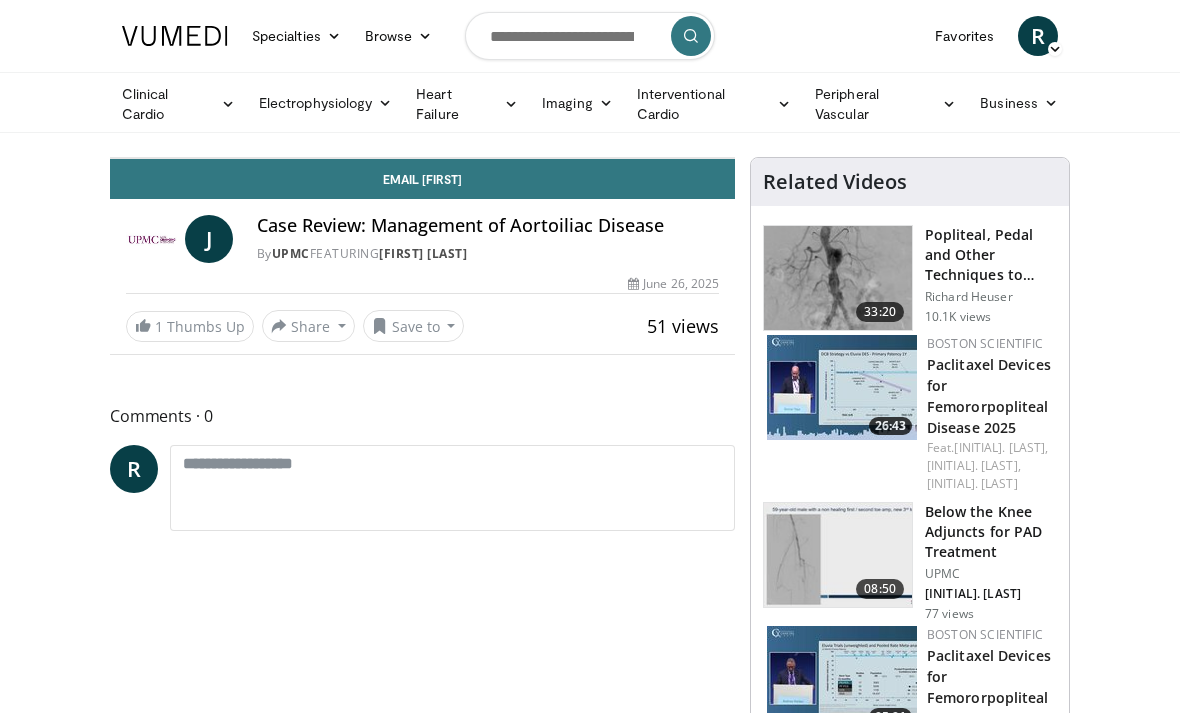 scroll, scrollTop: 0, scrollLeft: 0, axis: both 